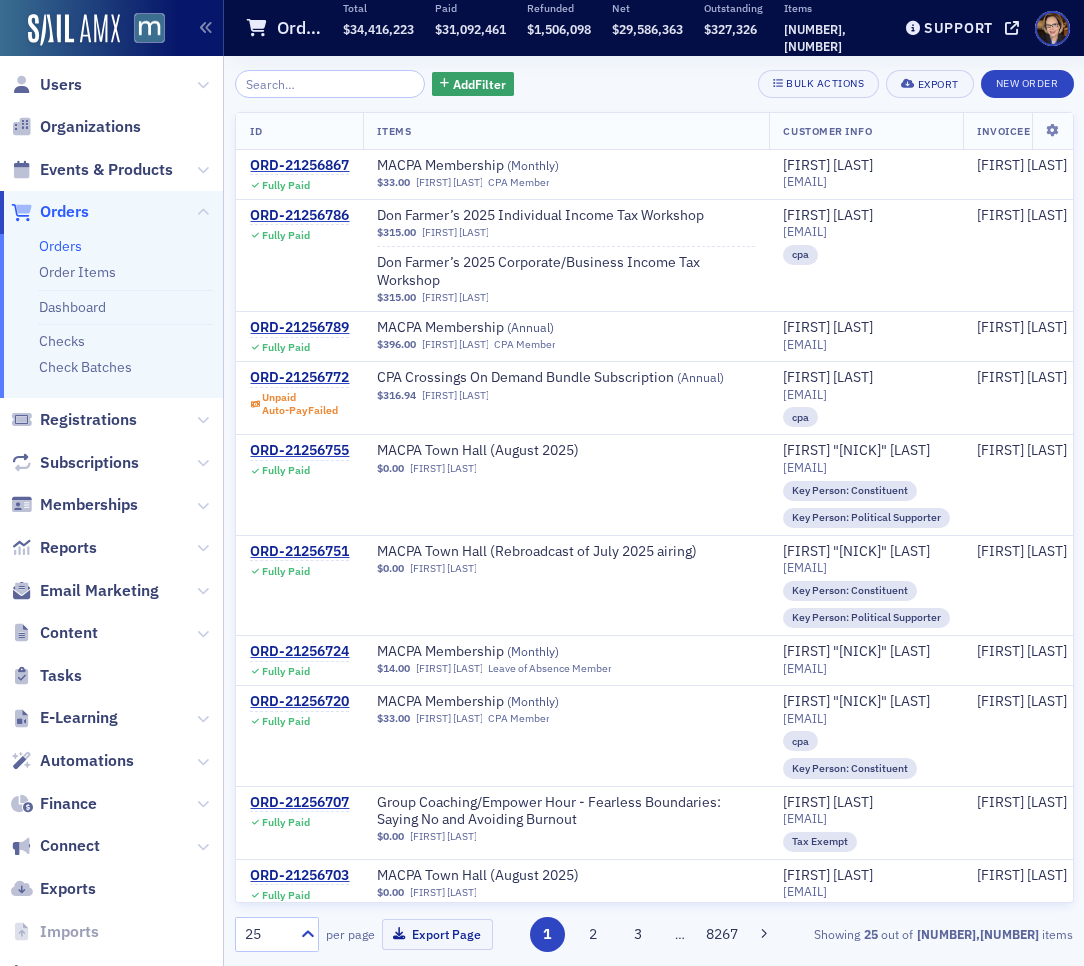 scroll, scrollTop: 0, scrollLeft: 0, axis: both 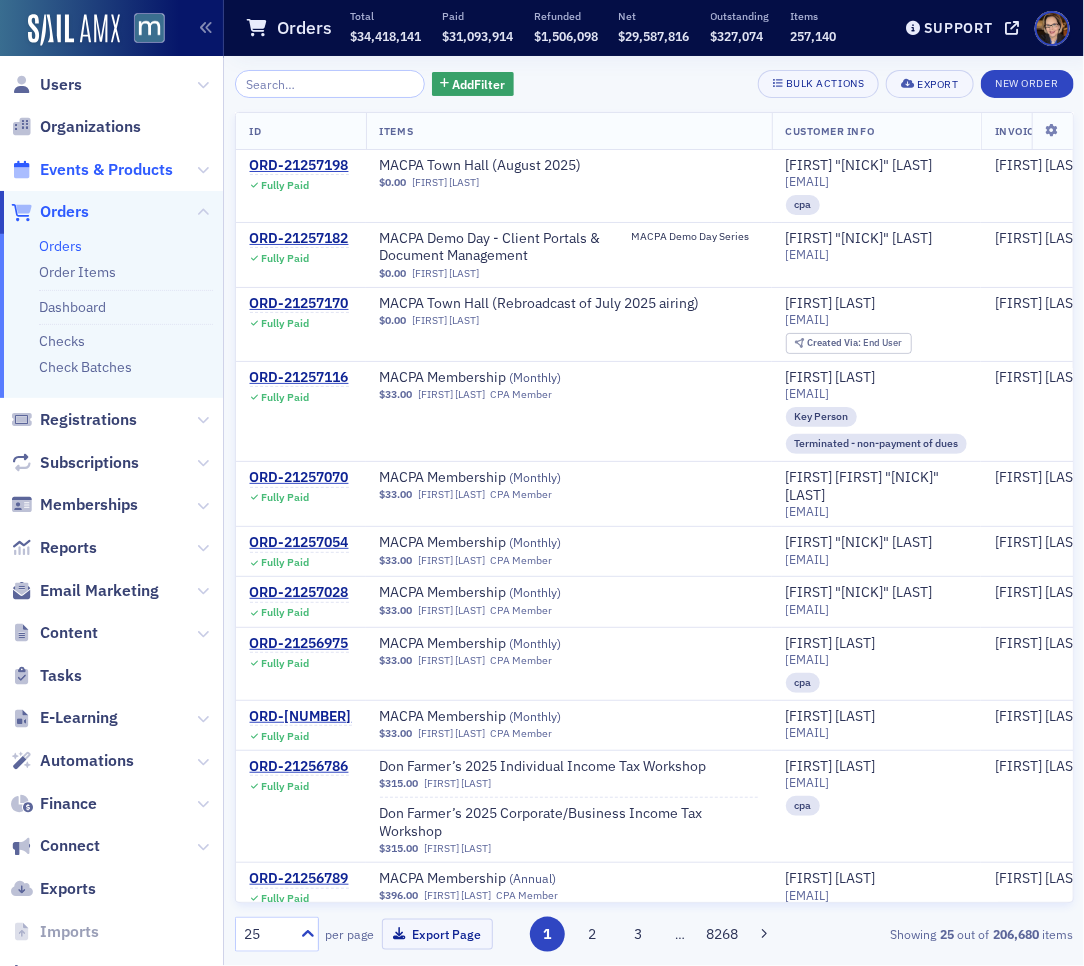 click on "Events & Products" 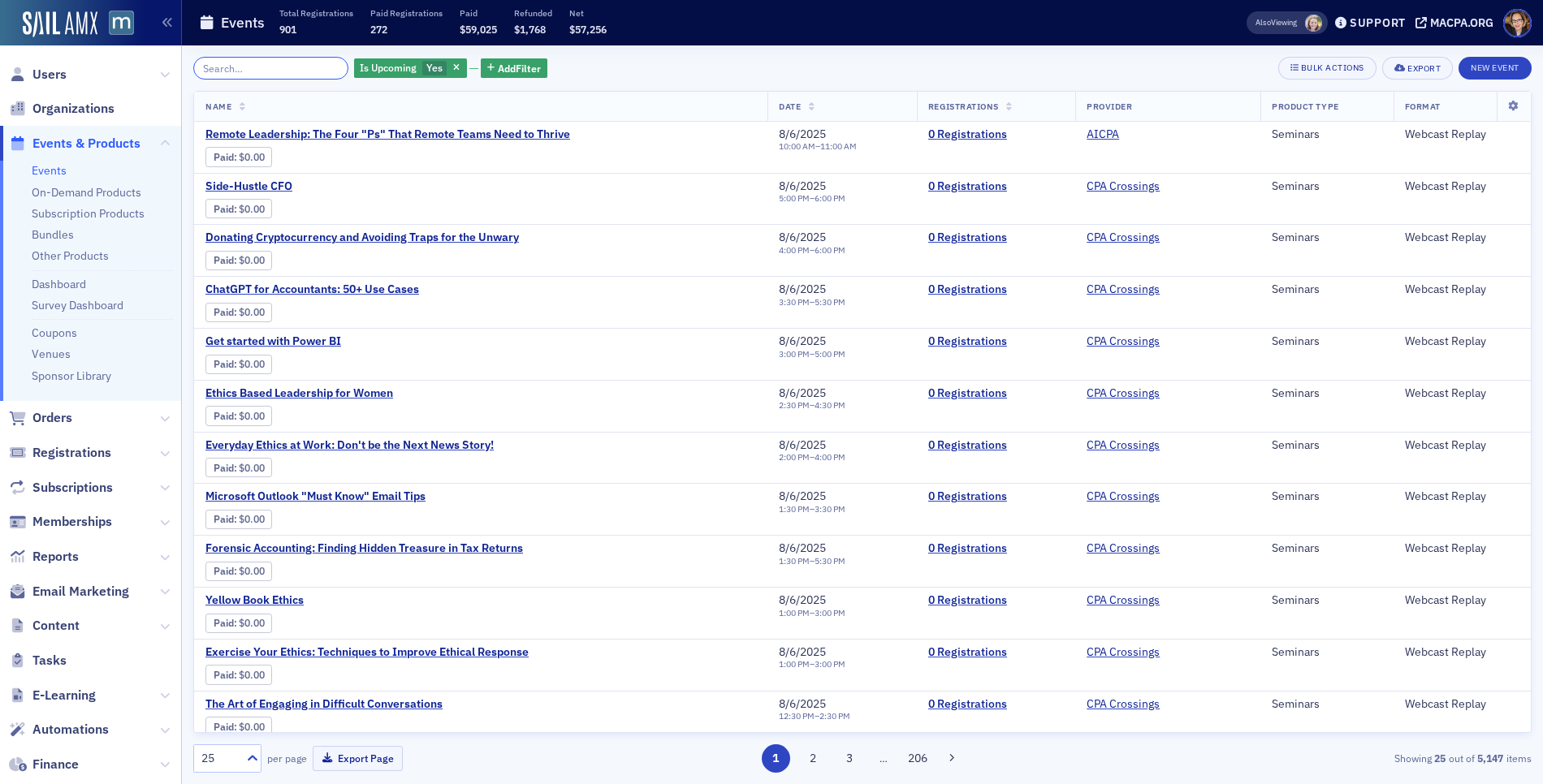 click 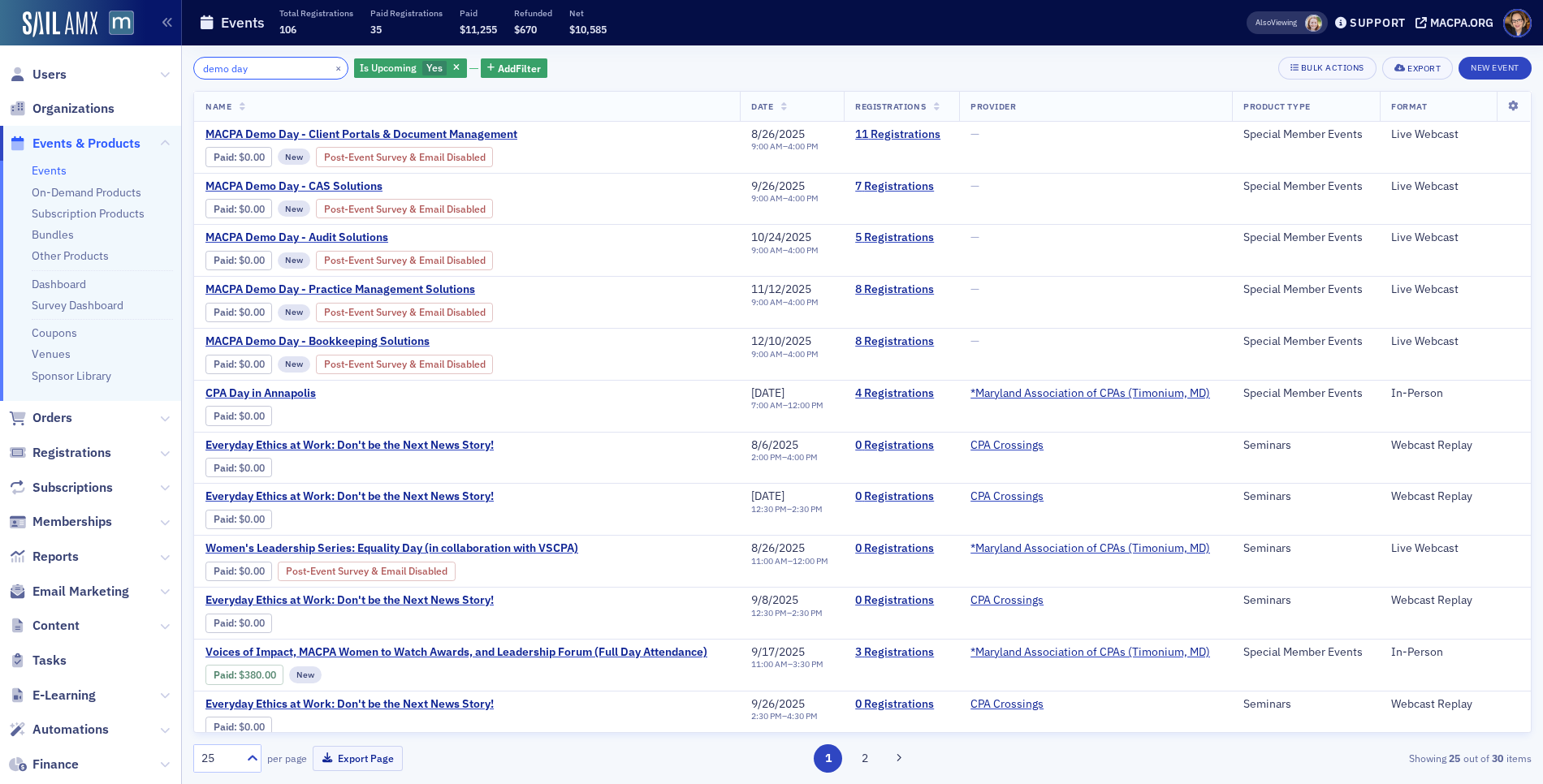 drag, startPoint x: 255, startPoint y: 68, endPoint x: 176, endPoint y: 65, distance: 79.056942 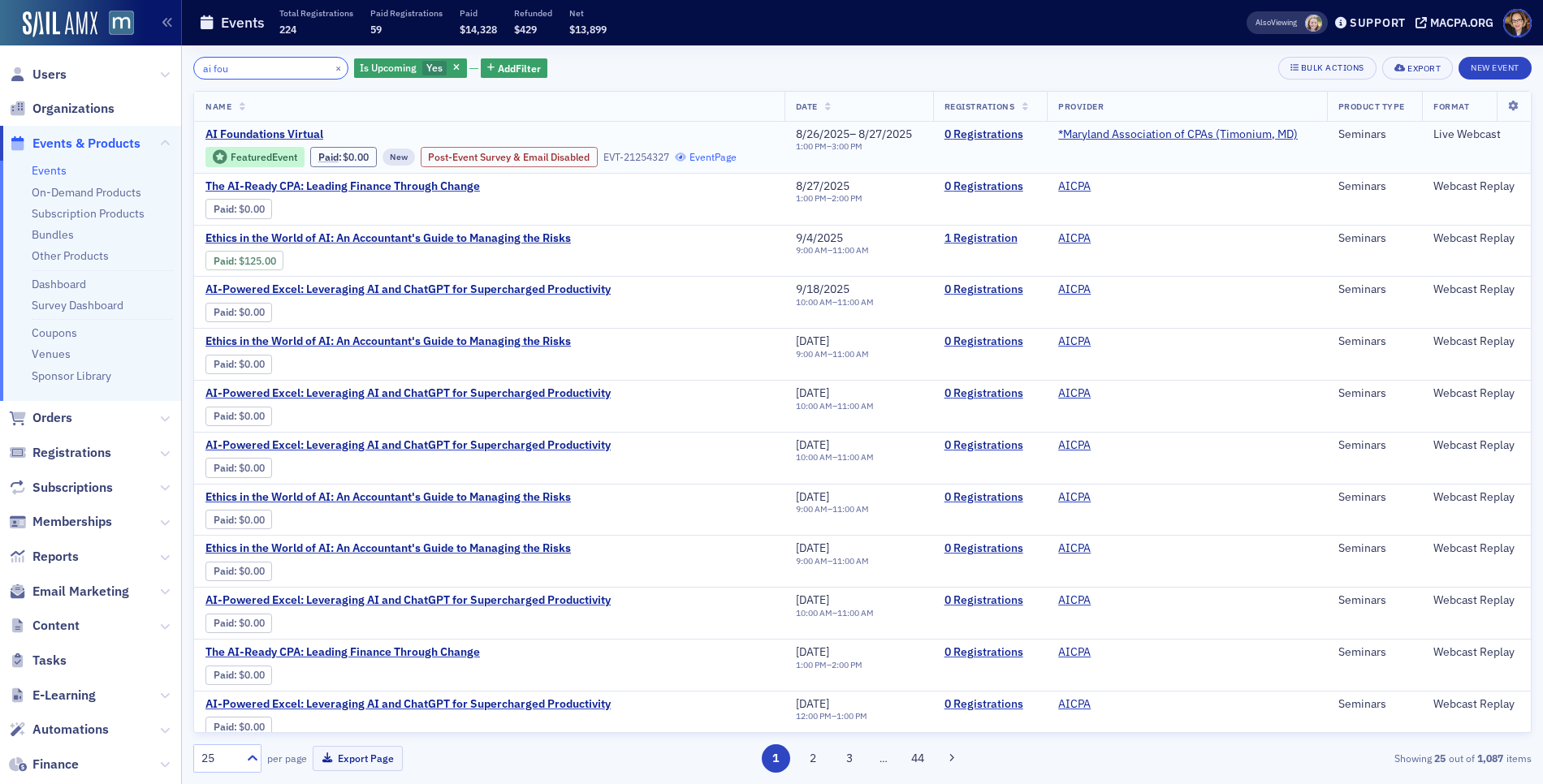 type on "ai fou" 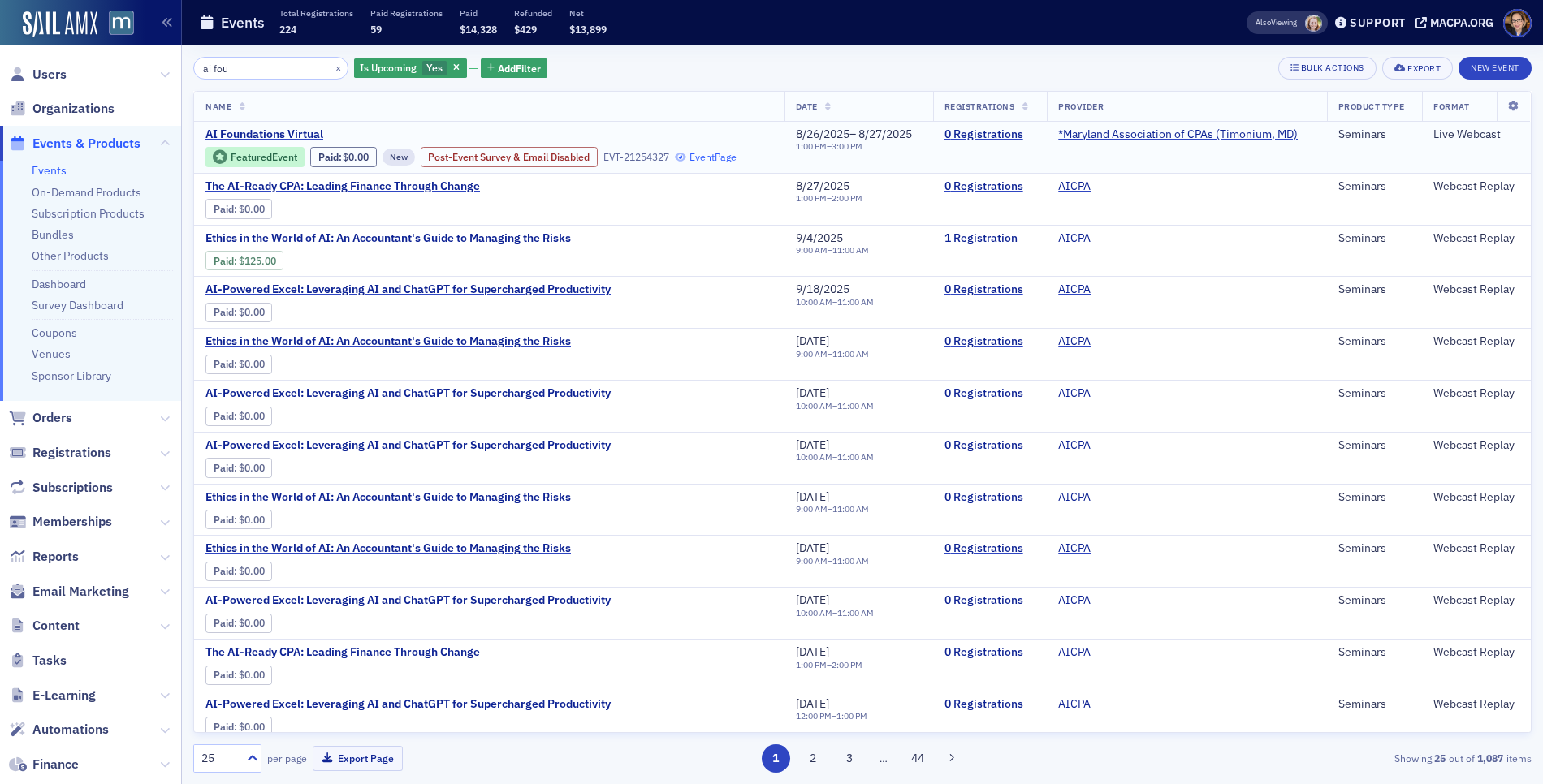 click on "Event  Page" 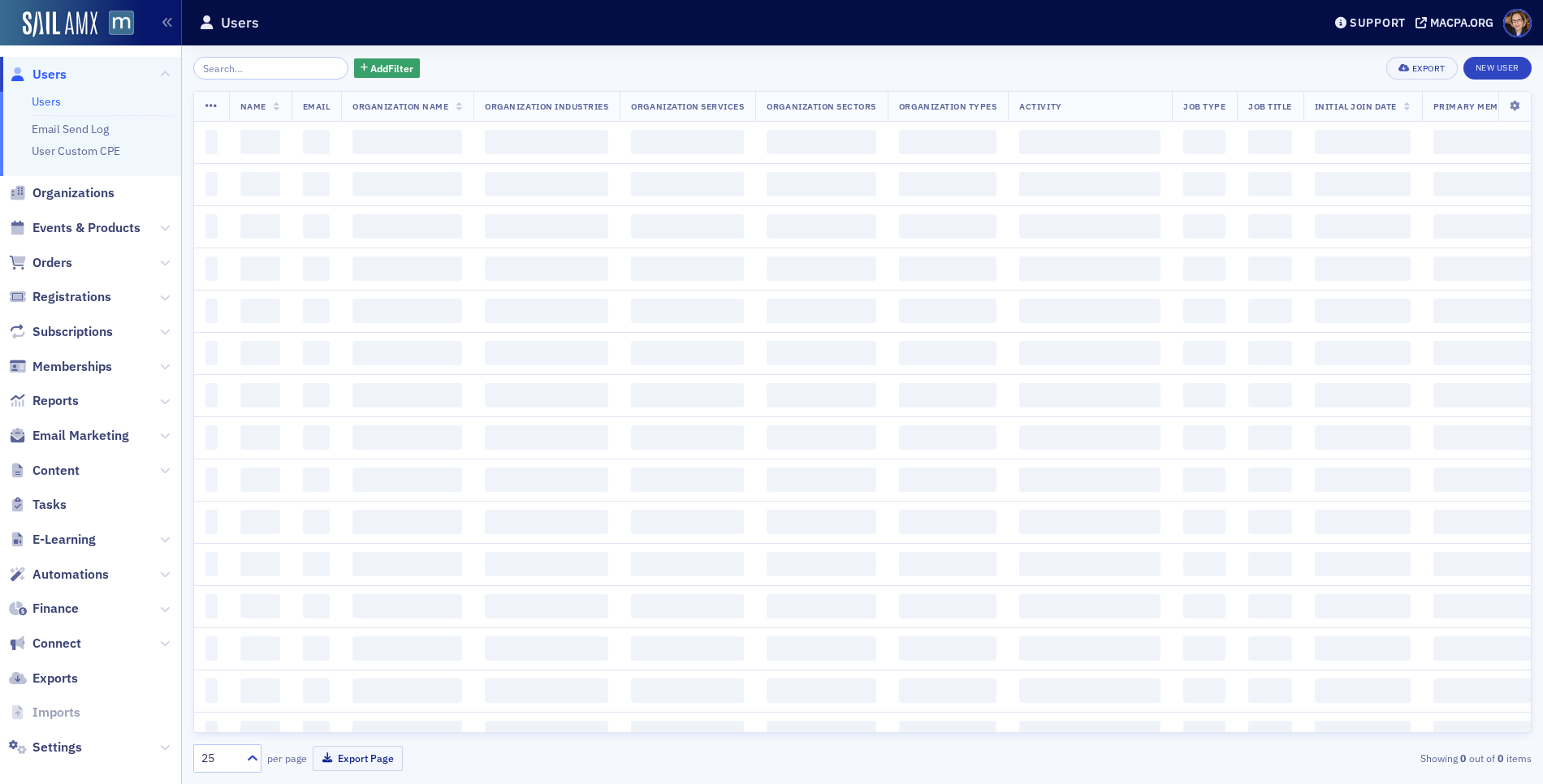 scroll, scrollTop: 0, scrollLeft: 0, axis: both 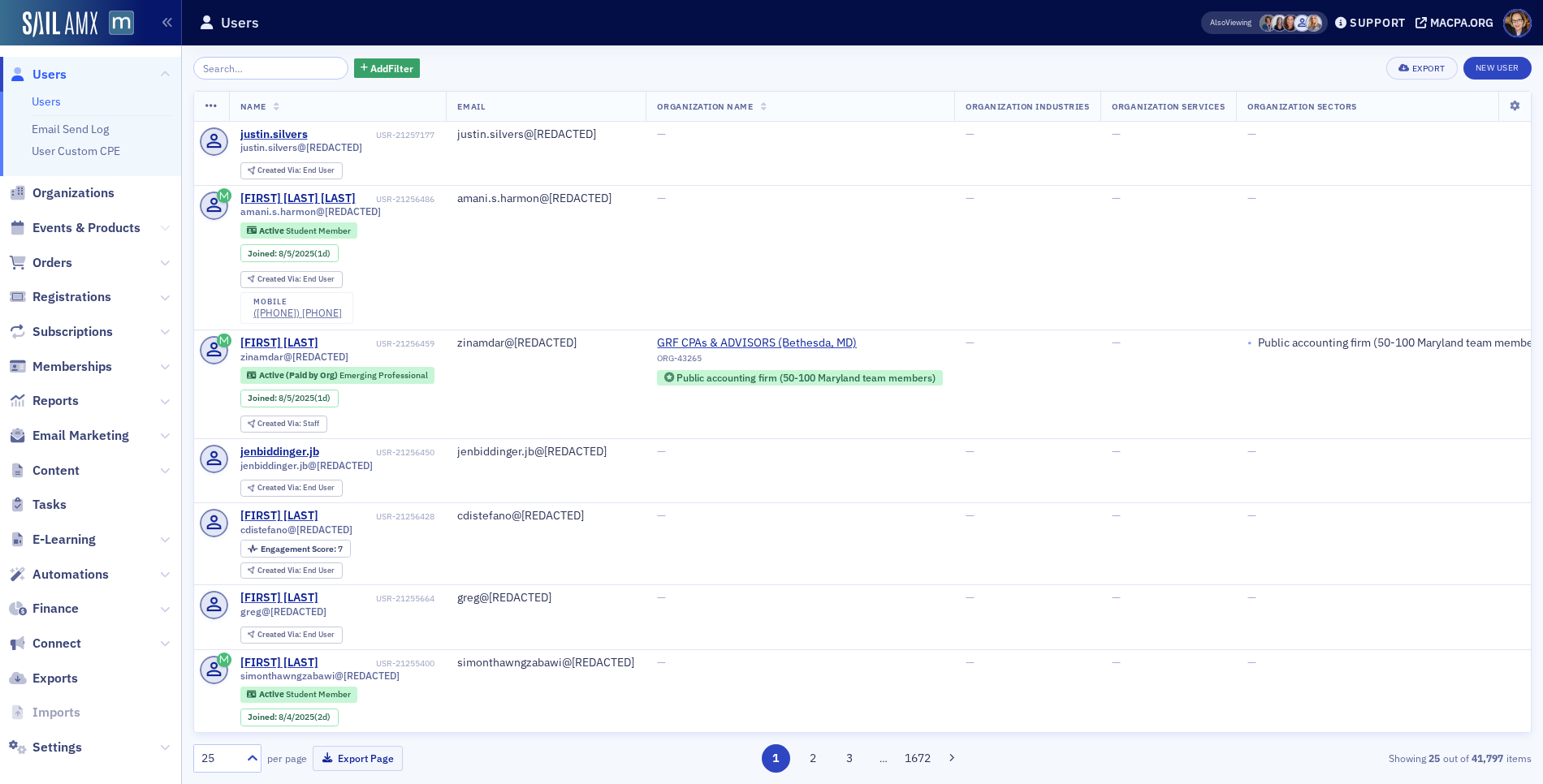 click 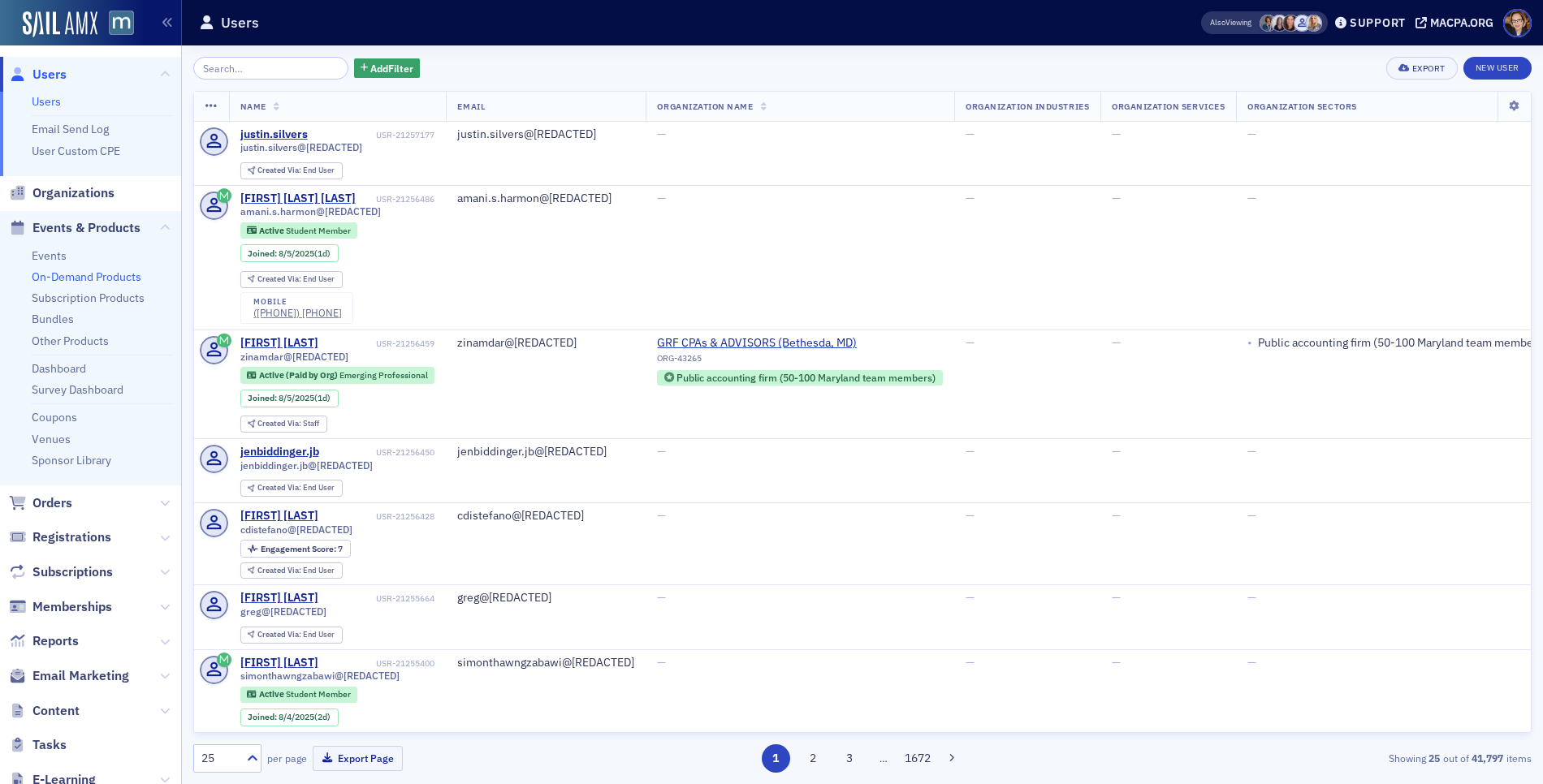 click on "On-Demand Products" 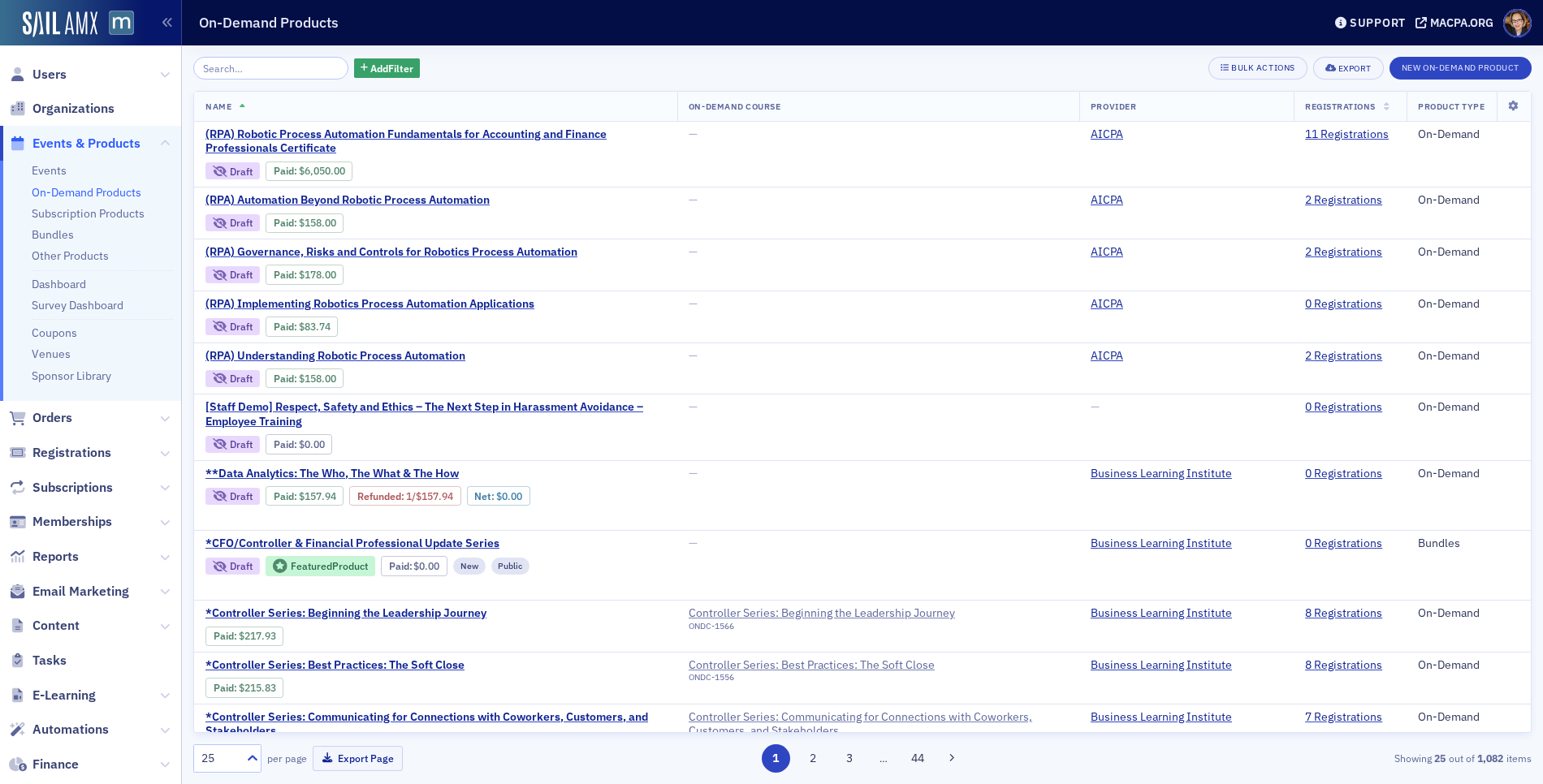 click 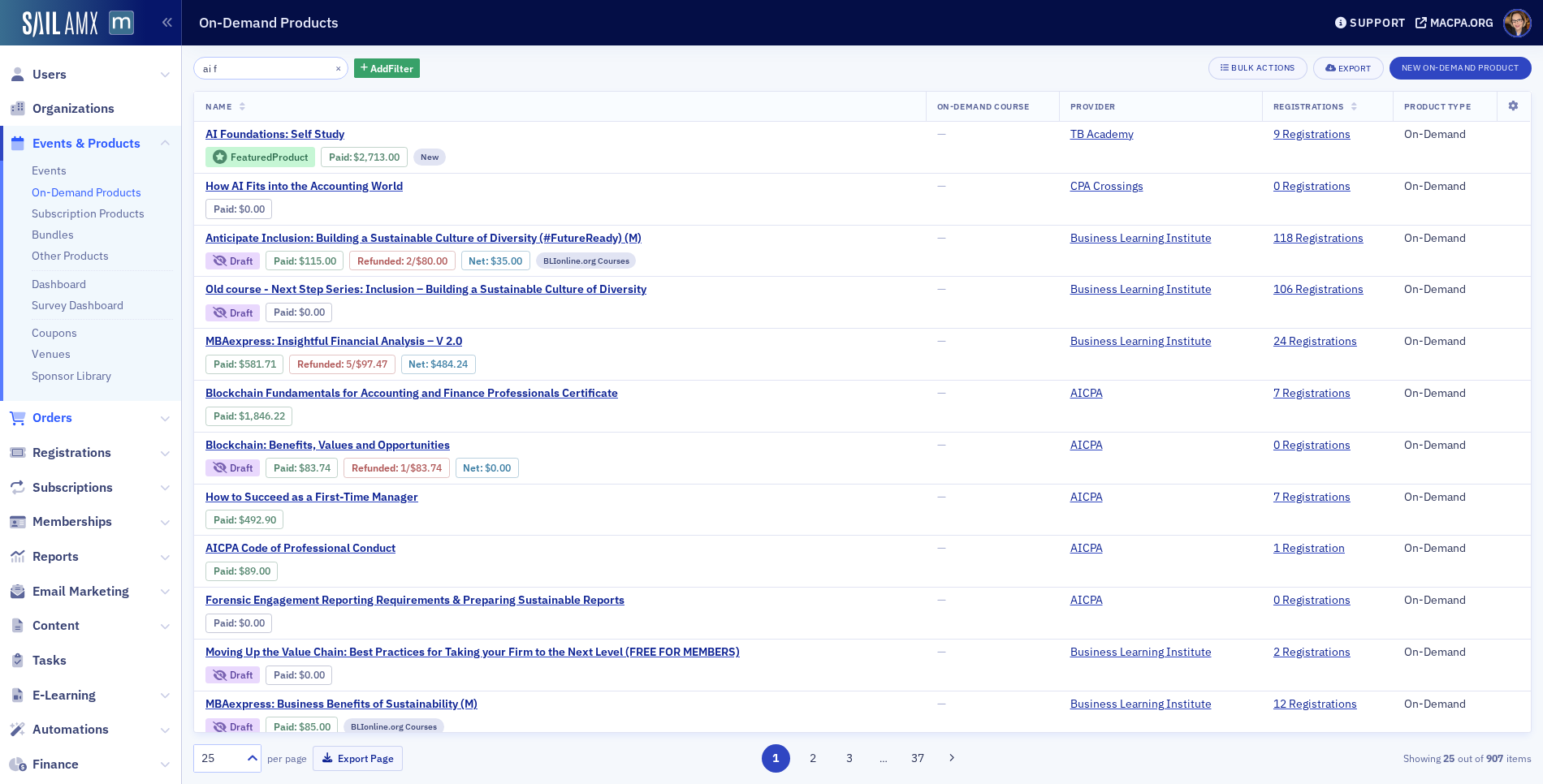type on "ai f" 